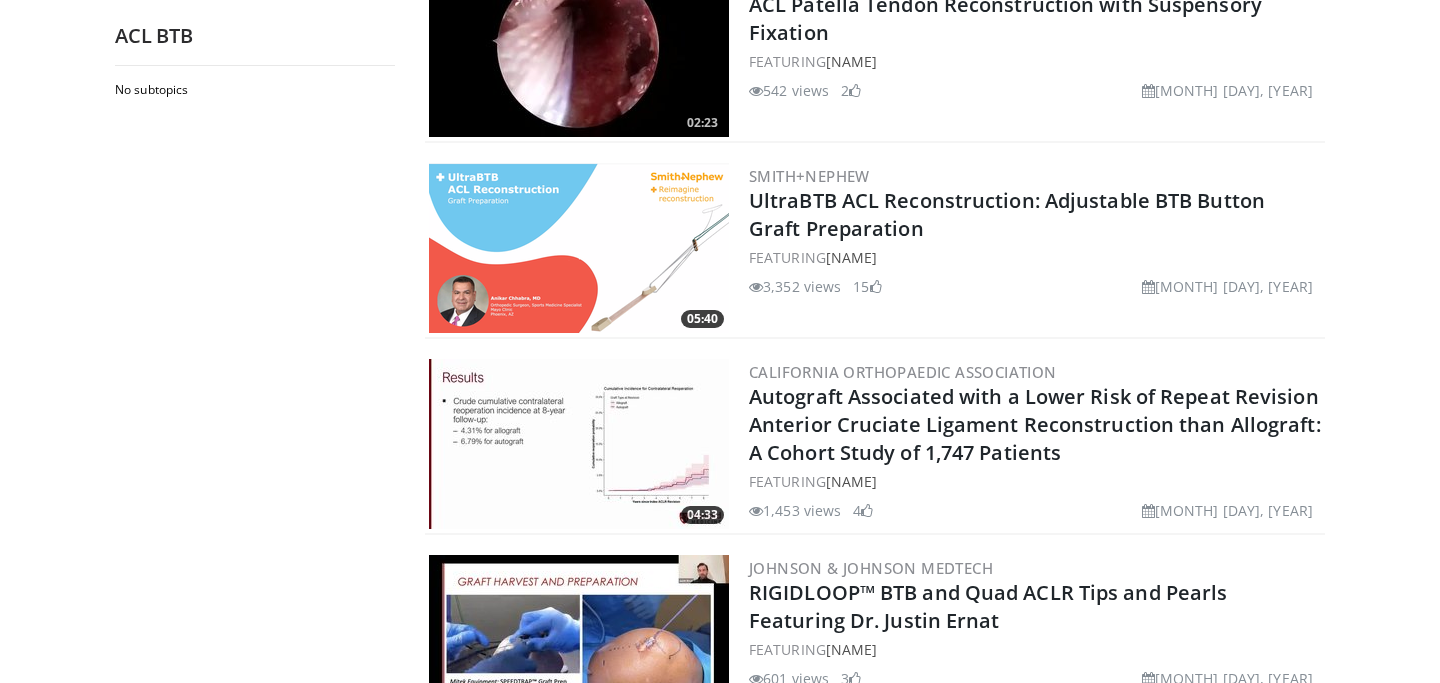 scroll, scrollTop: 1831, scrollLeft: 0, axis: vertical 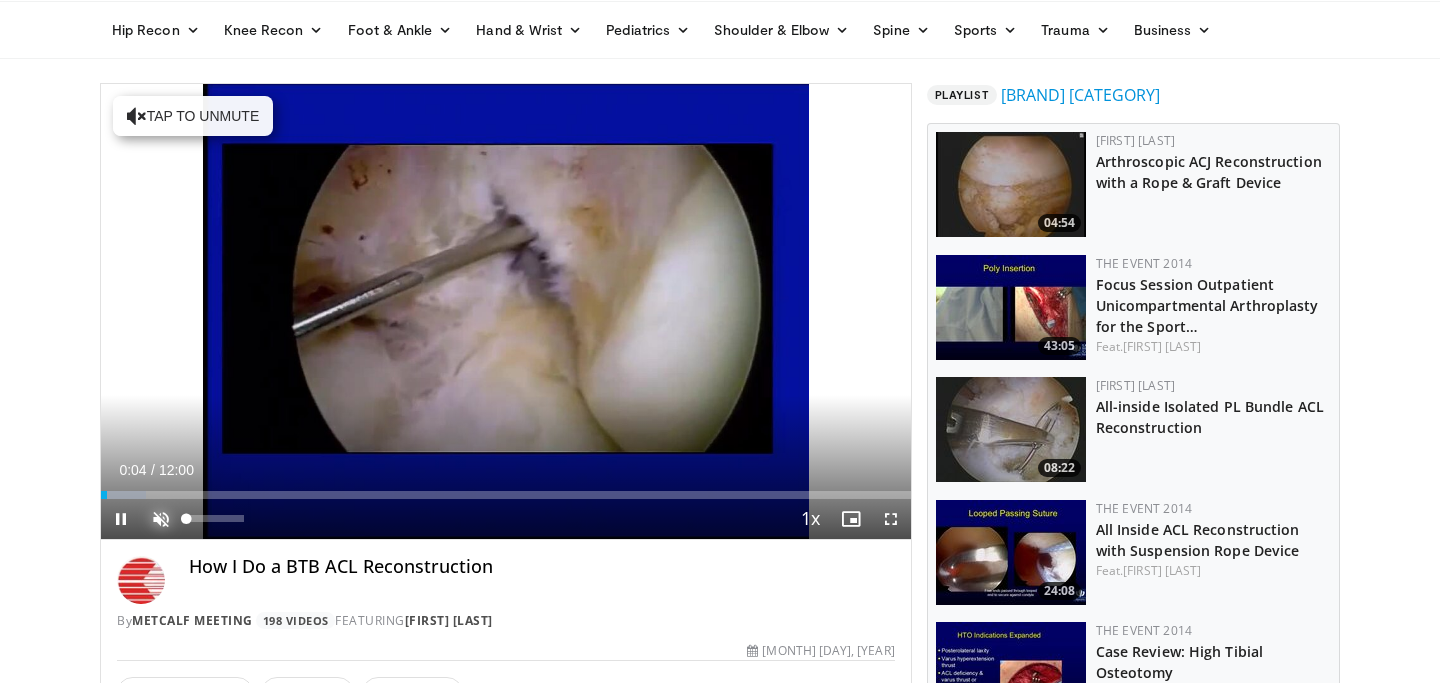 click at bounding box center (161, 519) 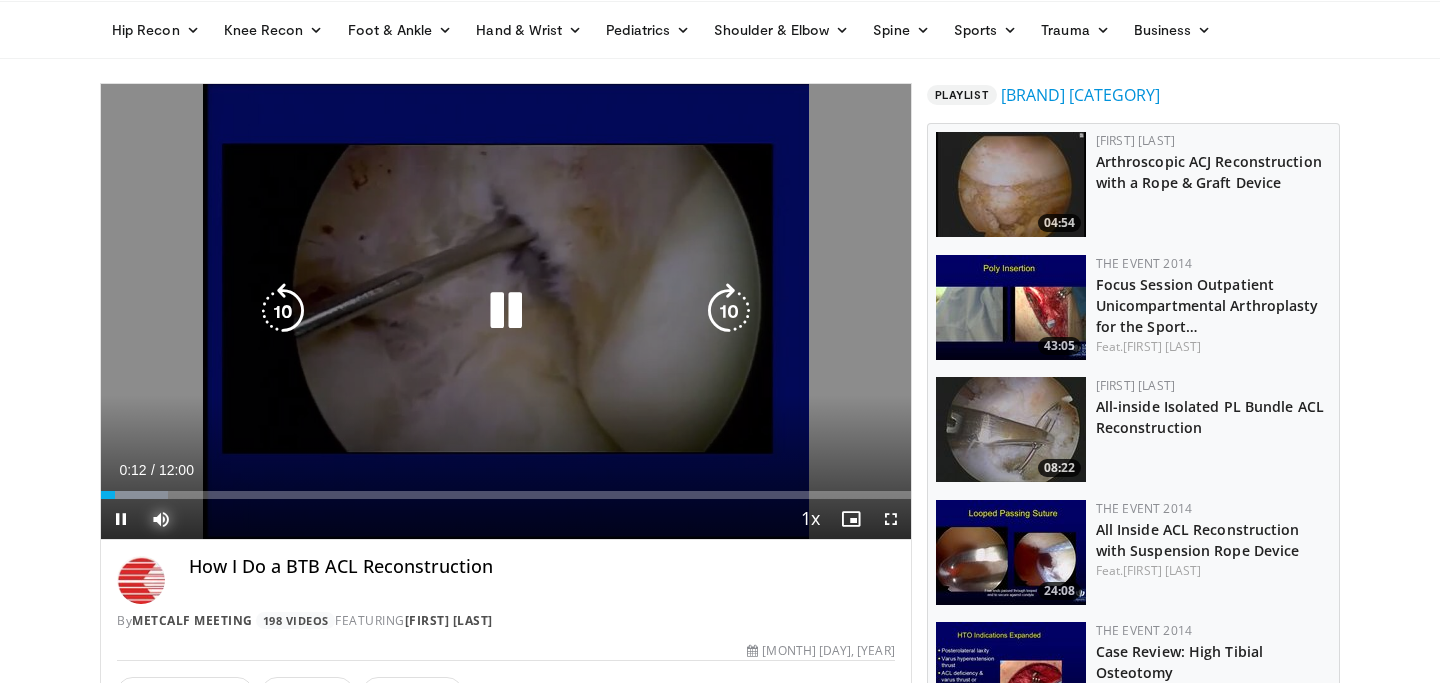 type 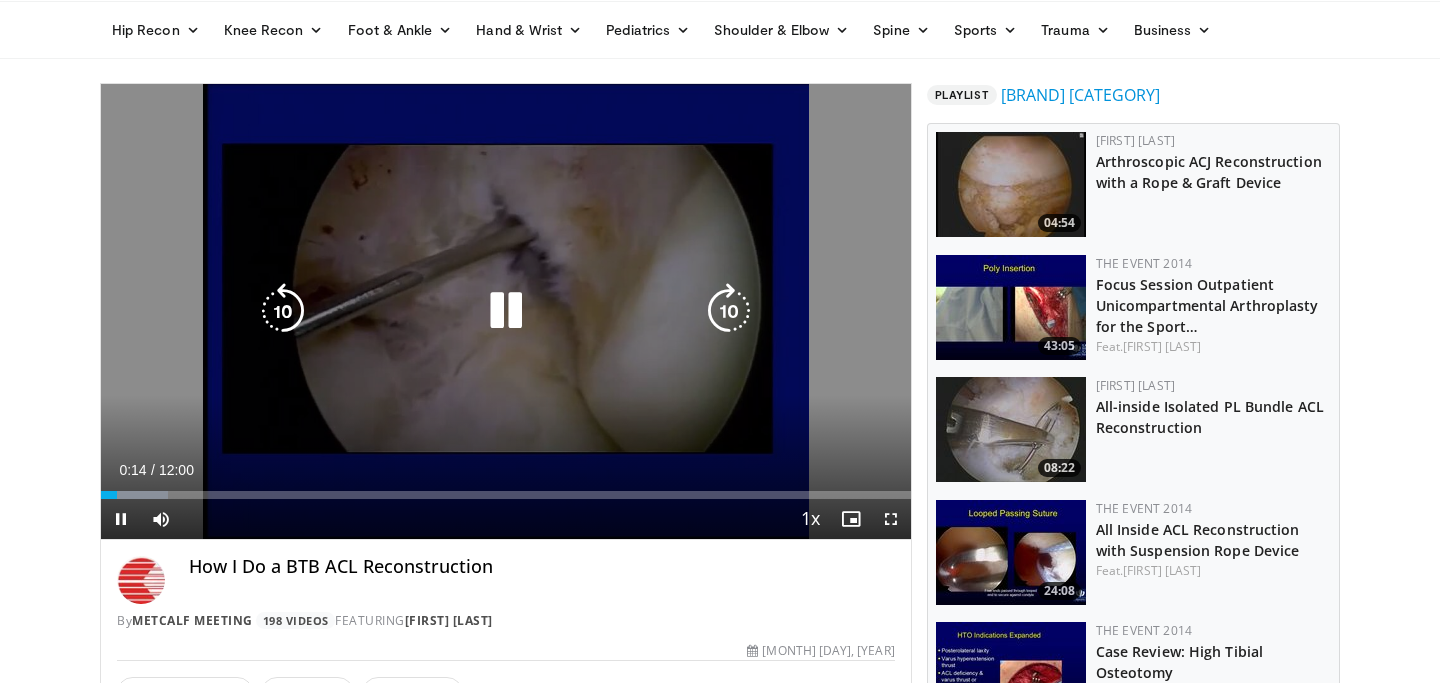 click at bounding box center [729, 311] 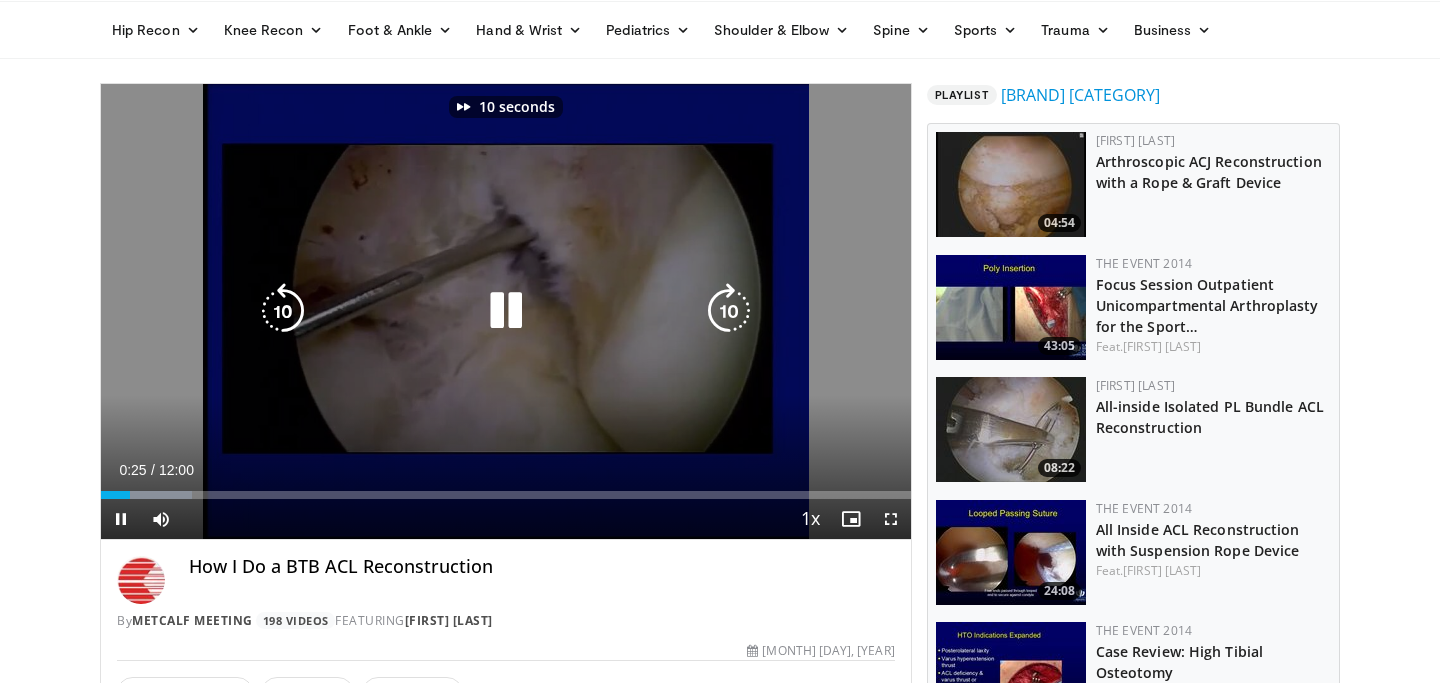 click at bounding box center (729, 311) 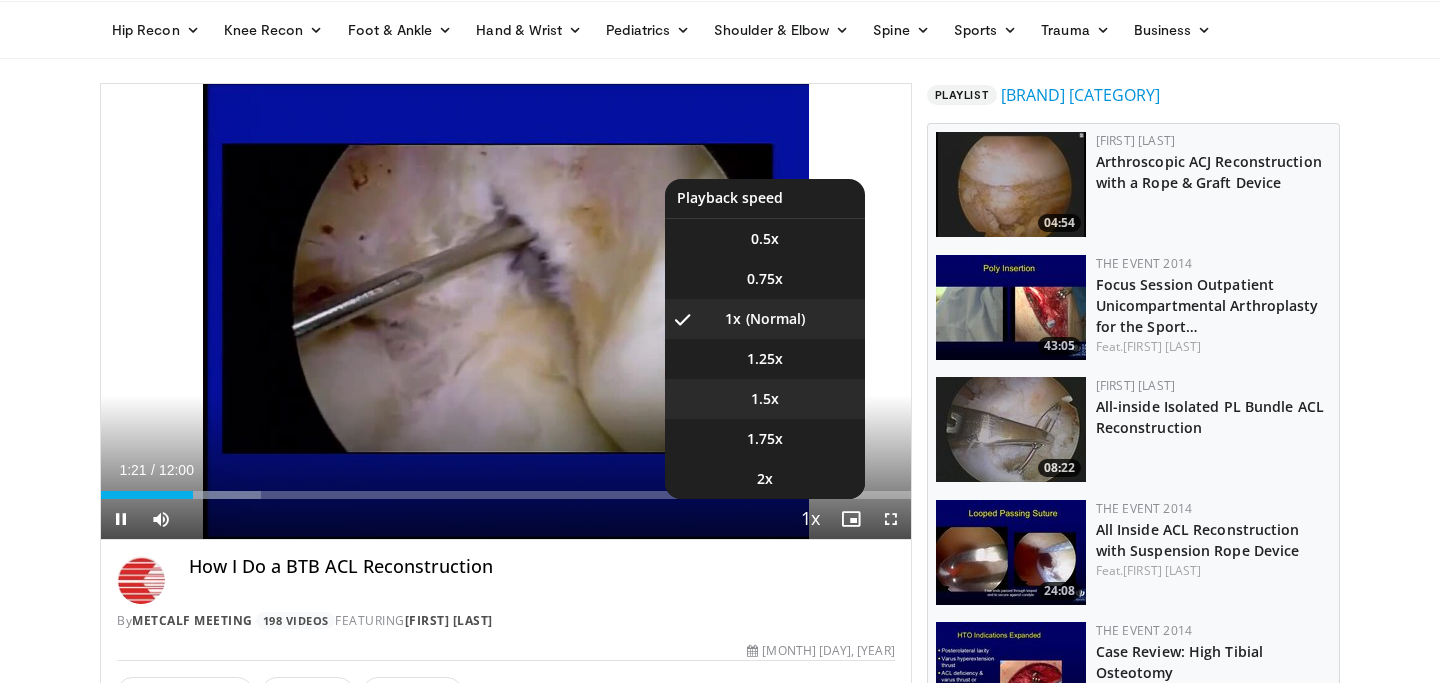 click on "1.5x" at bounding box center (765, 239) 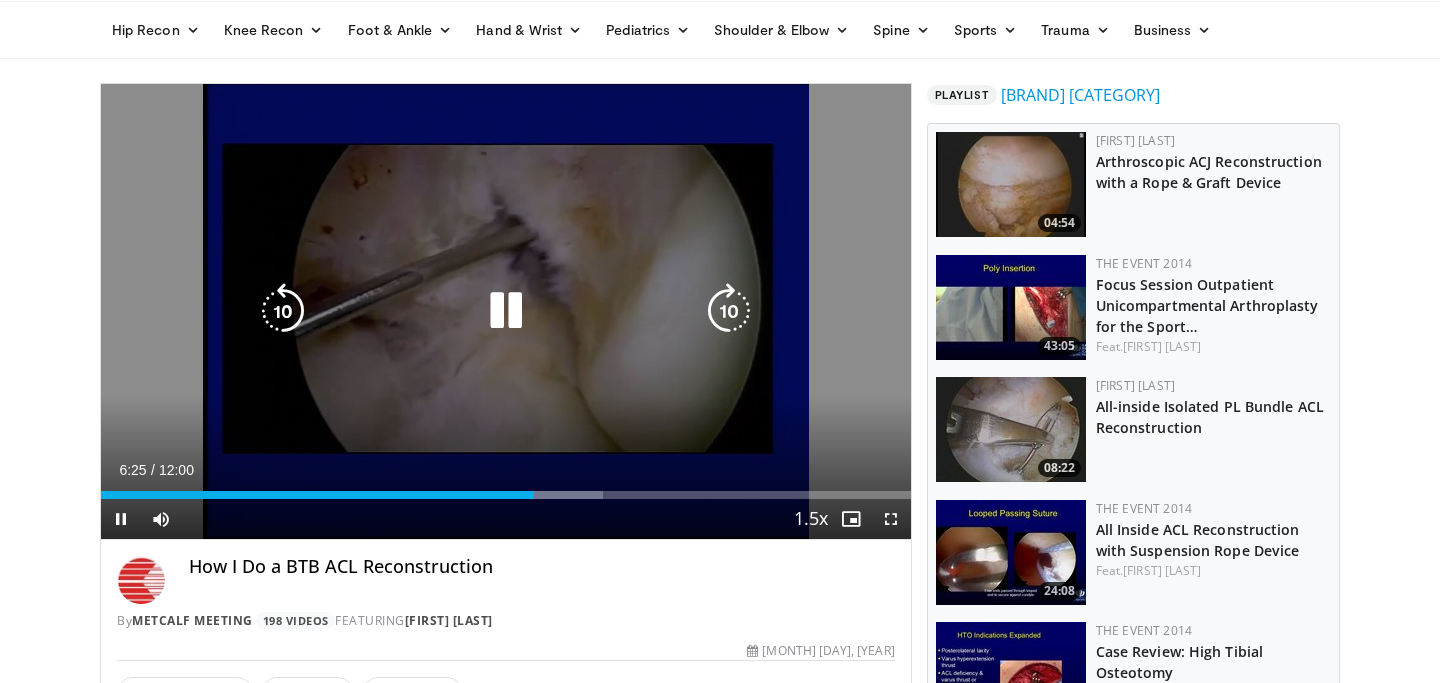 click at bounding box center [506, 311] 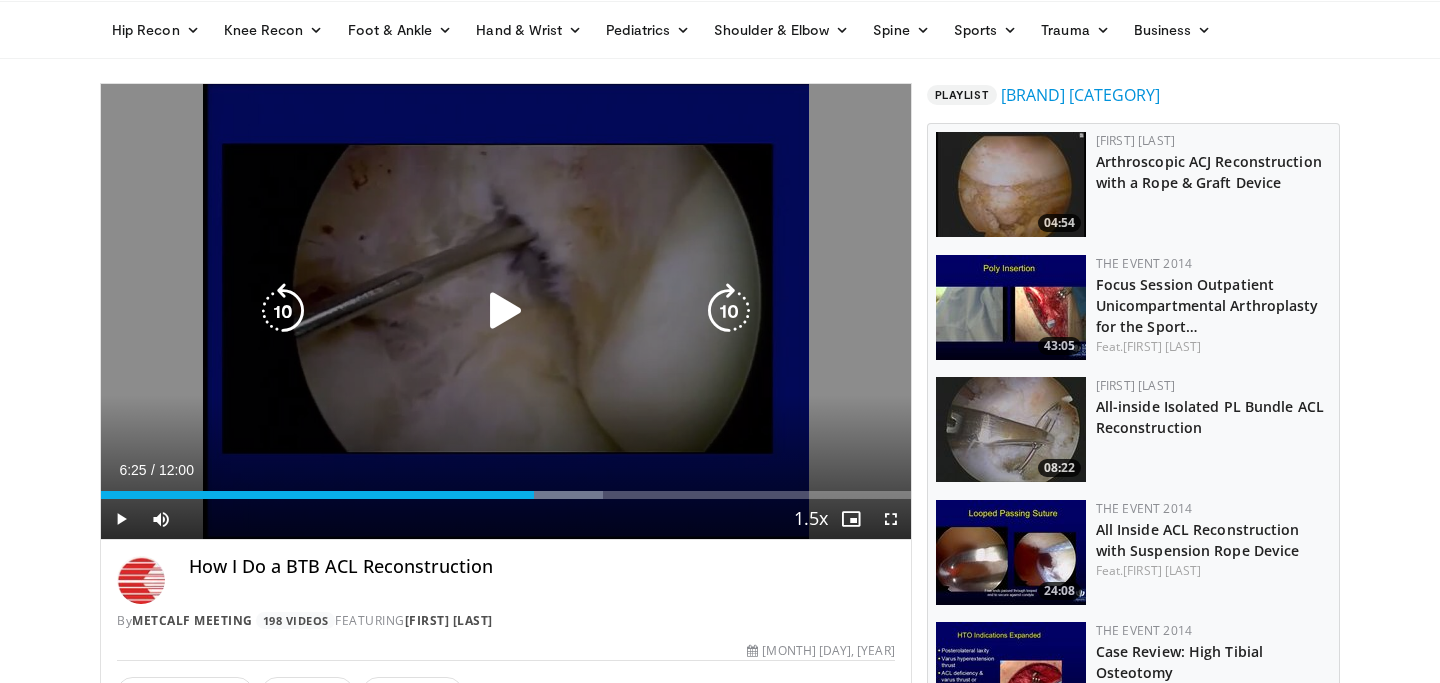 click on "20 seconds
Tap to unmute" at bounding box center (506, 311) 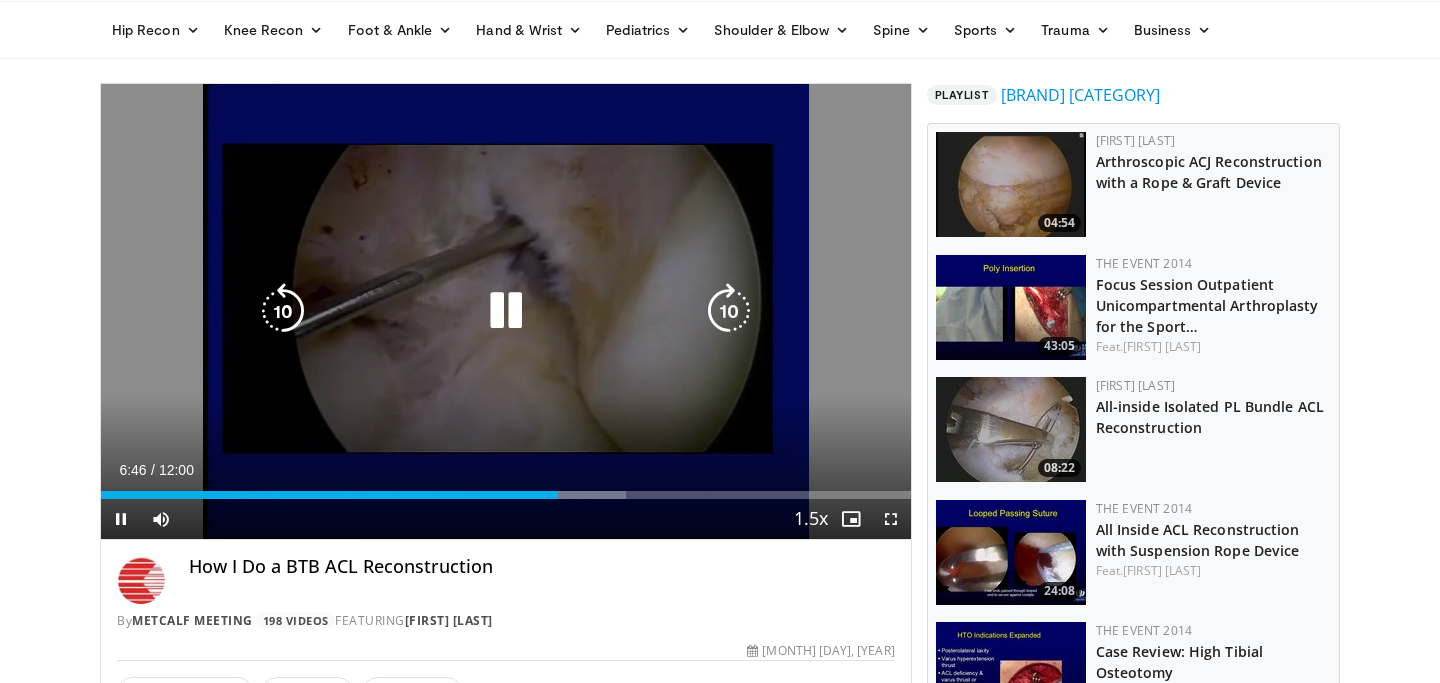 click at bounding box center [506, 311] 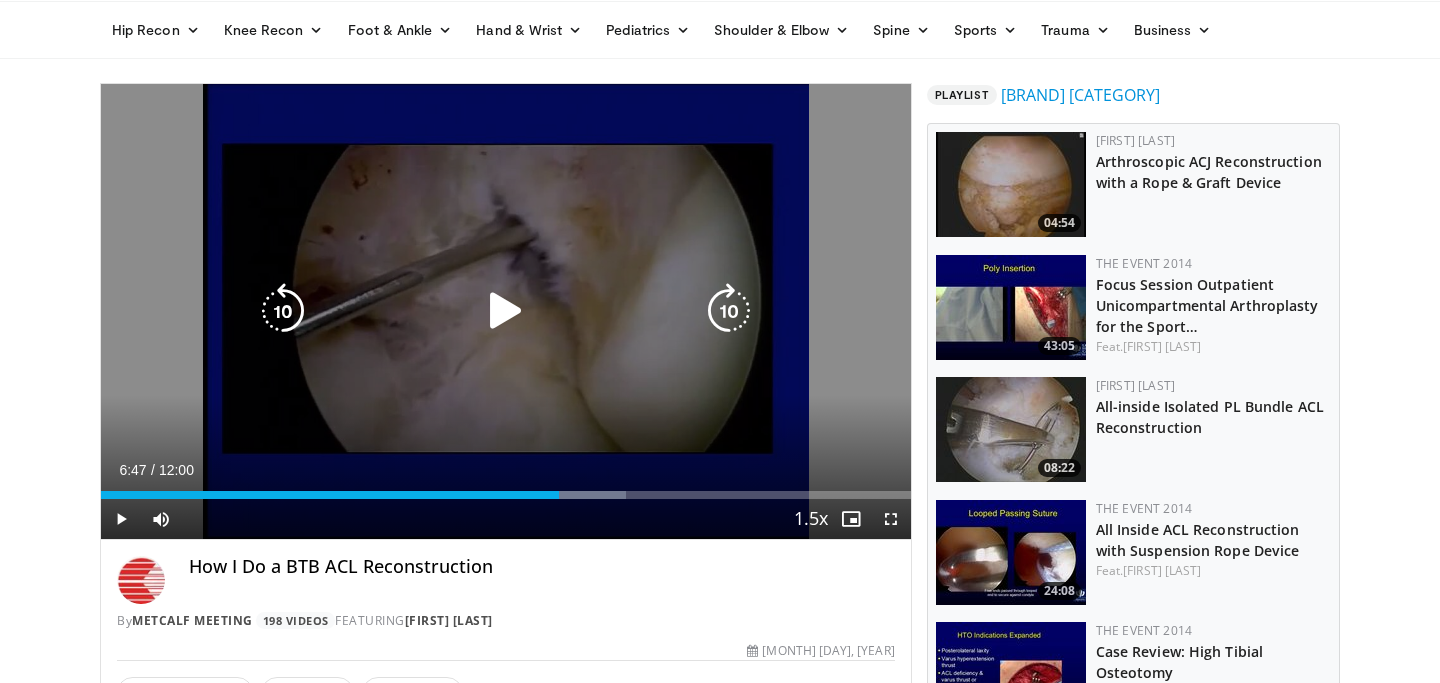 click on "20 seconds
Tap to unmute" at bounding box center (506, 311) 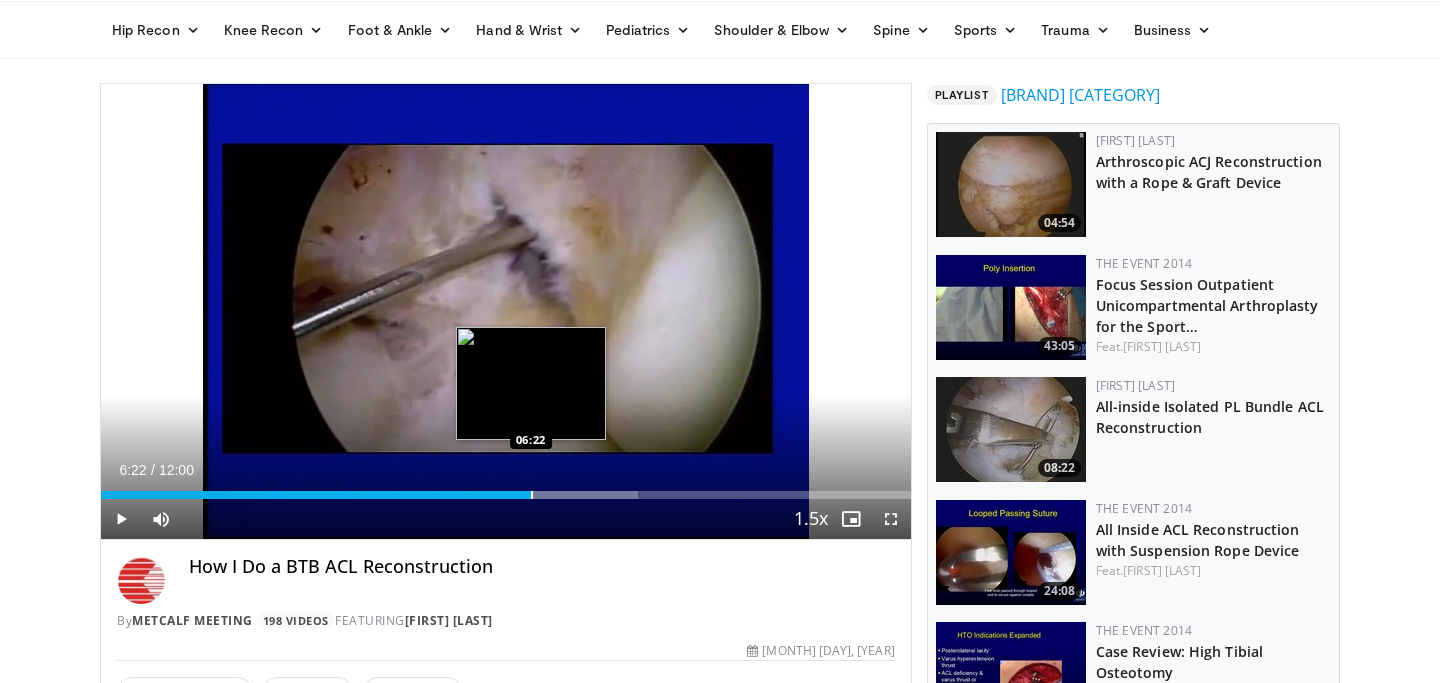 click at bounding box center [532, 495] 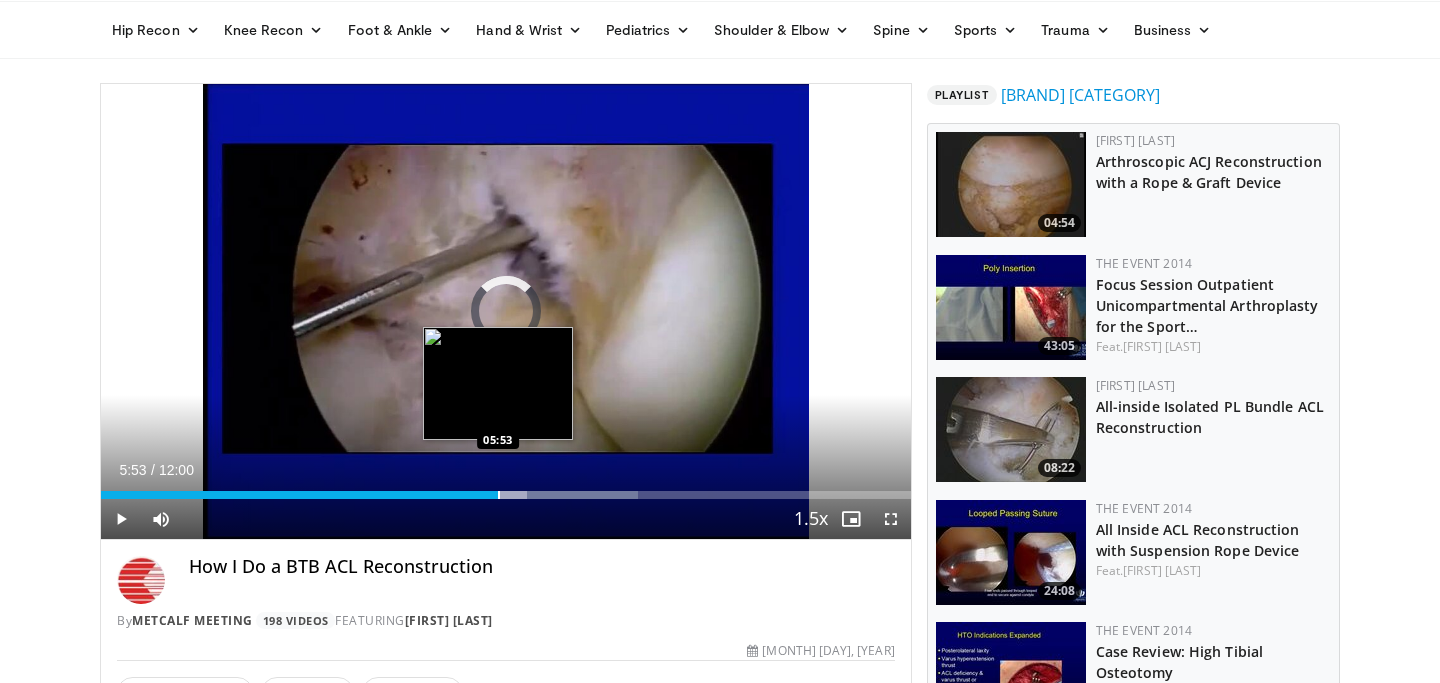 click at bounding box center (499, 495) 